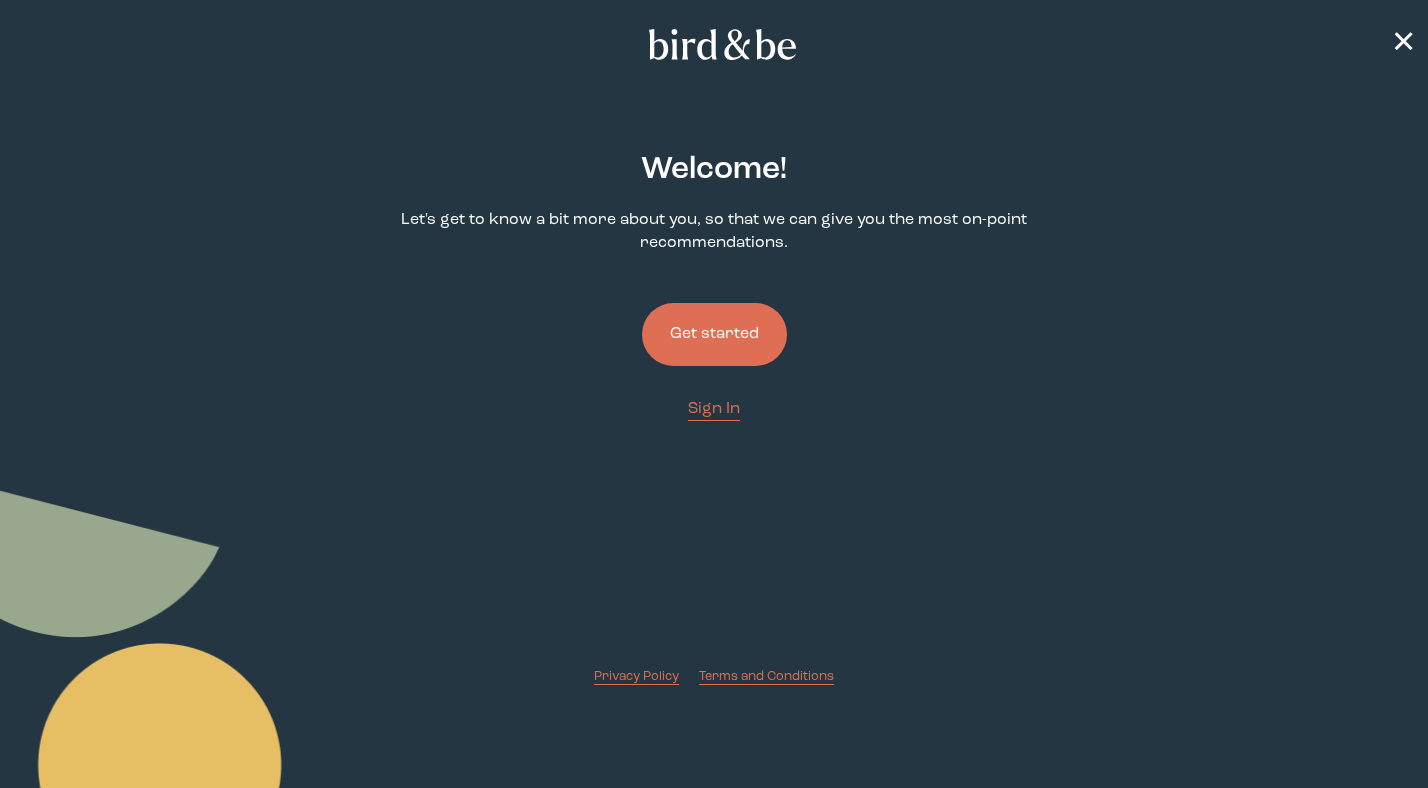 click on "Get started" at bounding box center (714, 334) 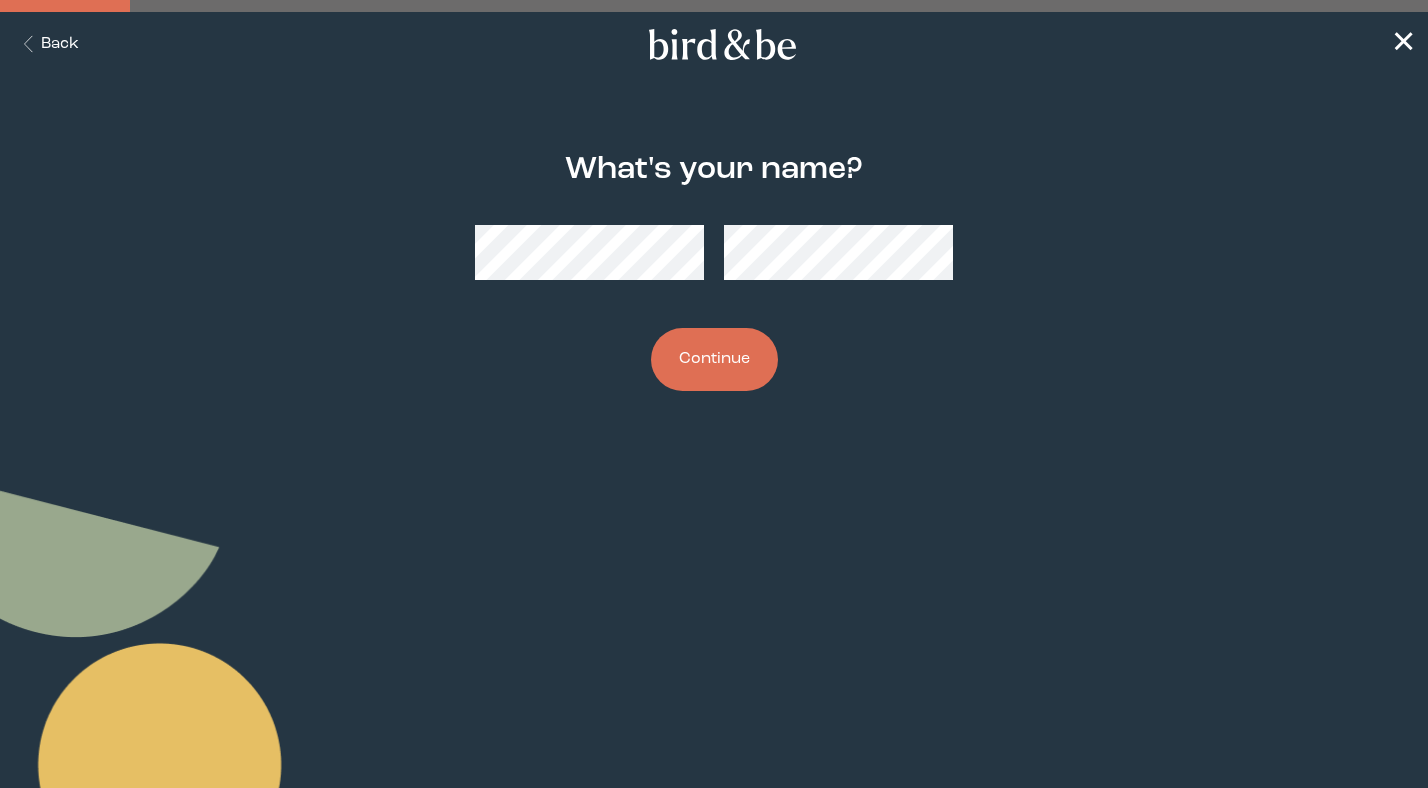 scroll, scrollTop: 0, scrollLeft: 0, axis: both 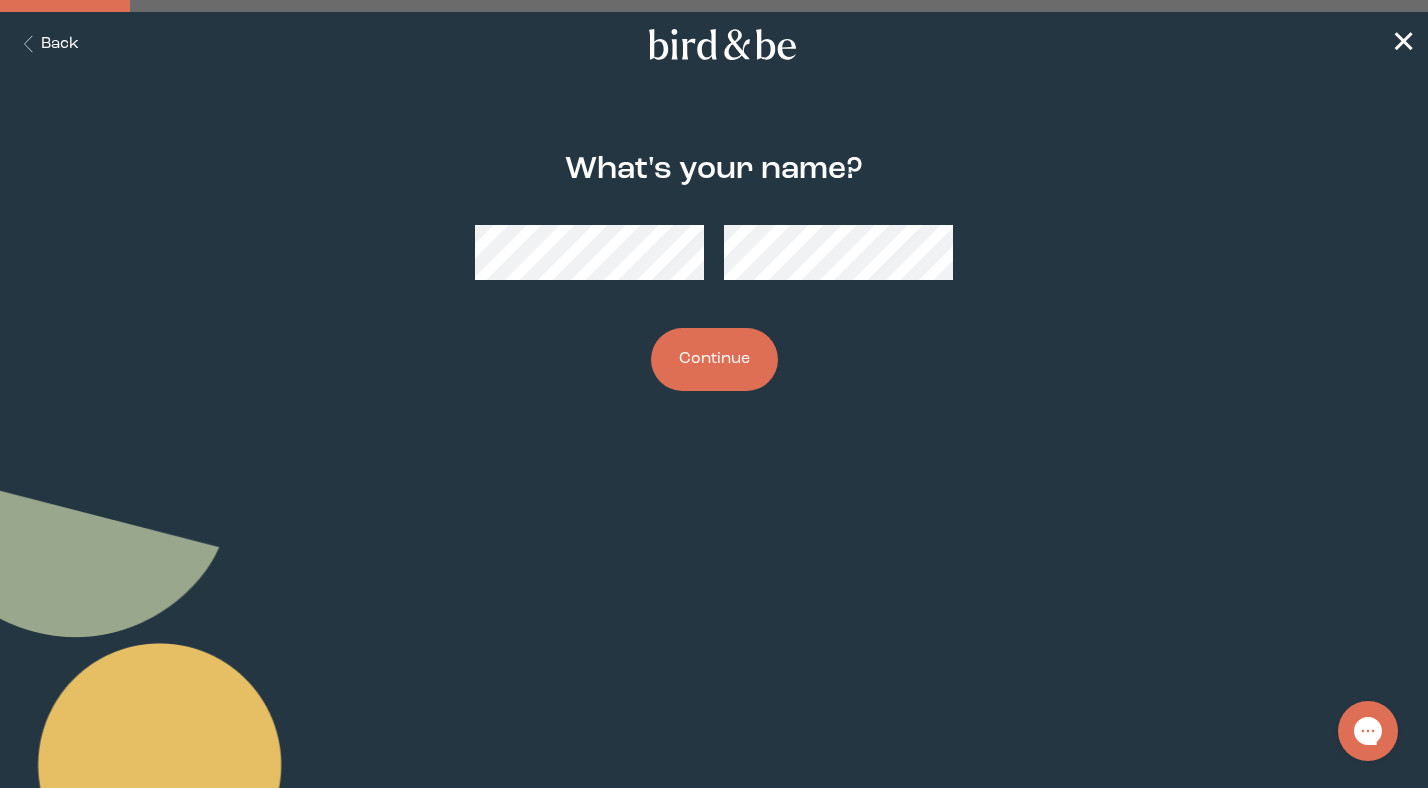 click on "Continue" at bounding box center [714, 359] 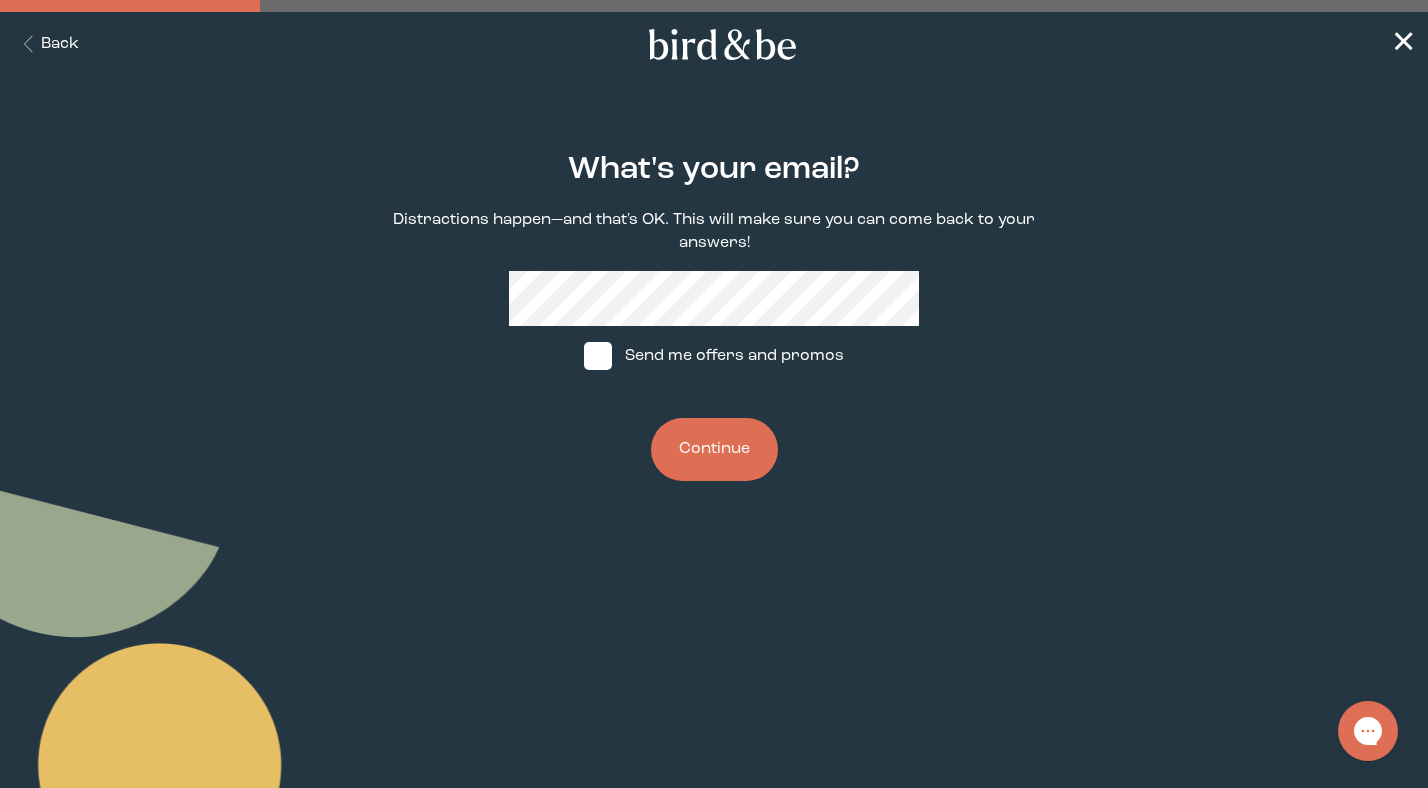 click at bounding box center [598, 356] 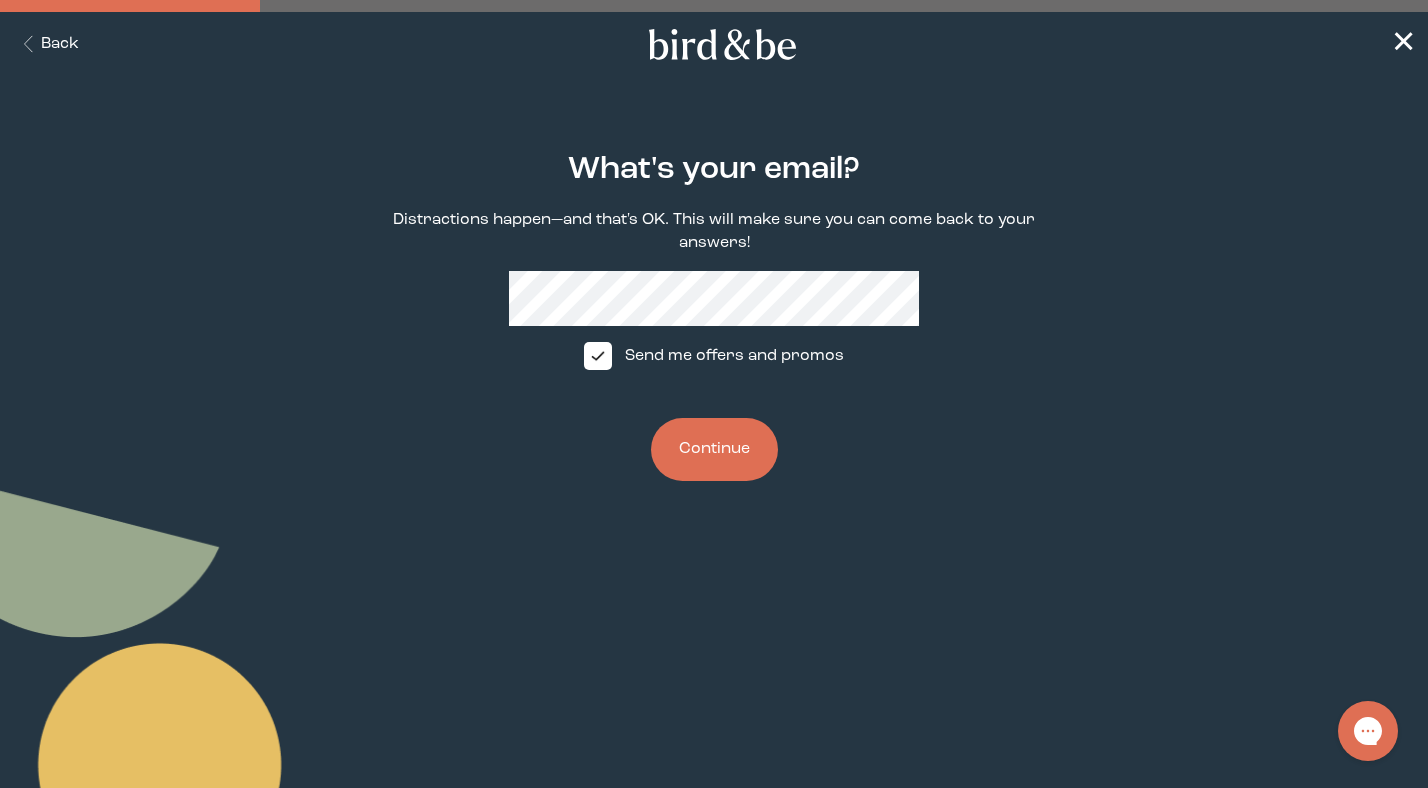 click on "Continue" at bounding box center [714, 449] 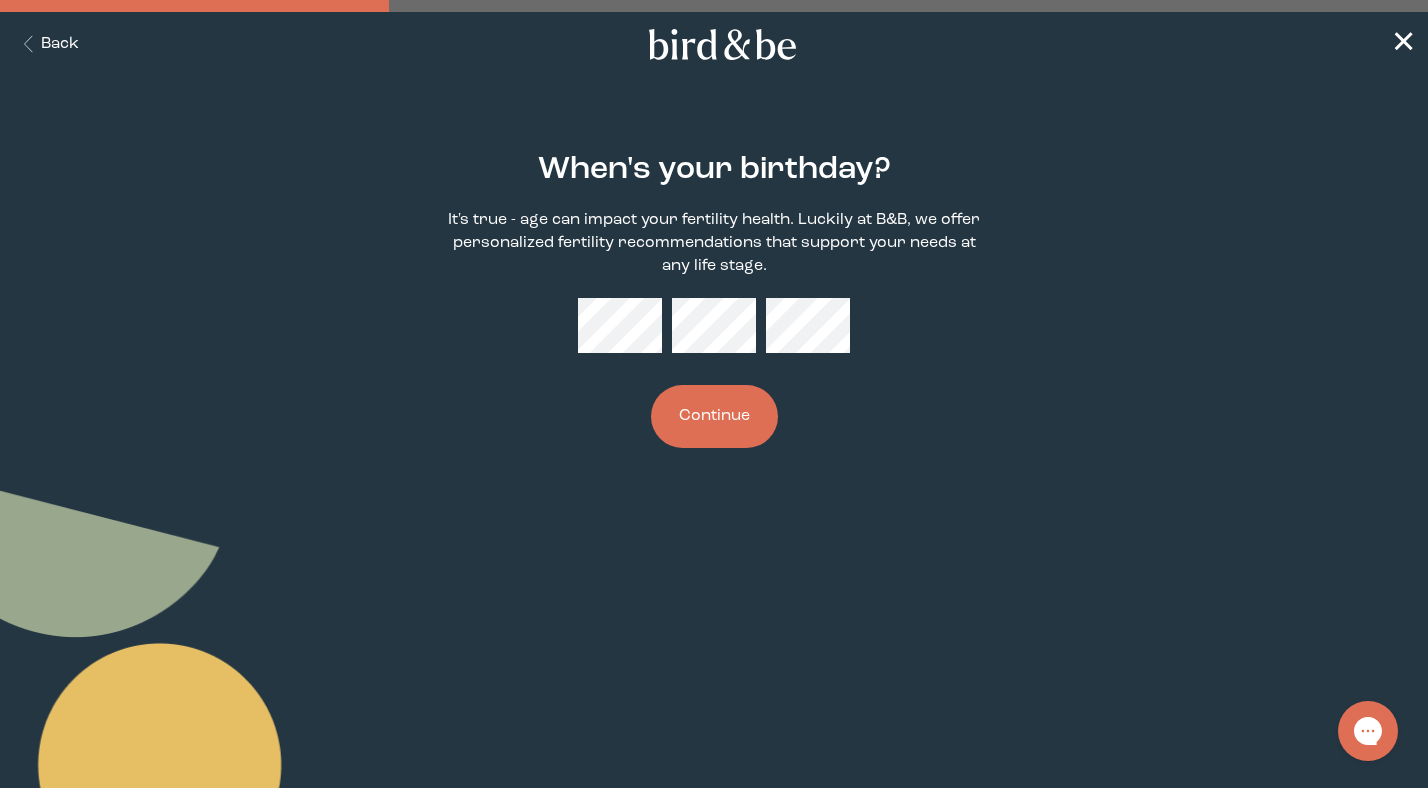 click on "Continue" at bounding box center (714, 416) 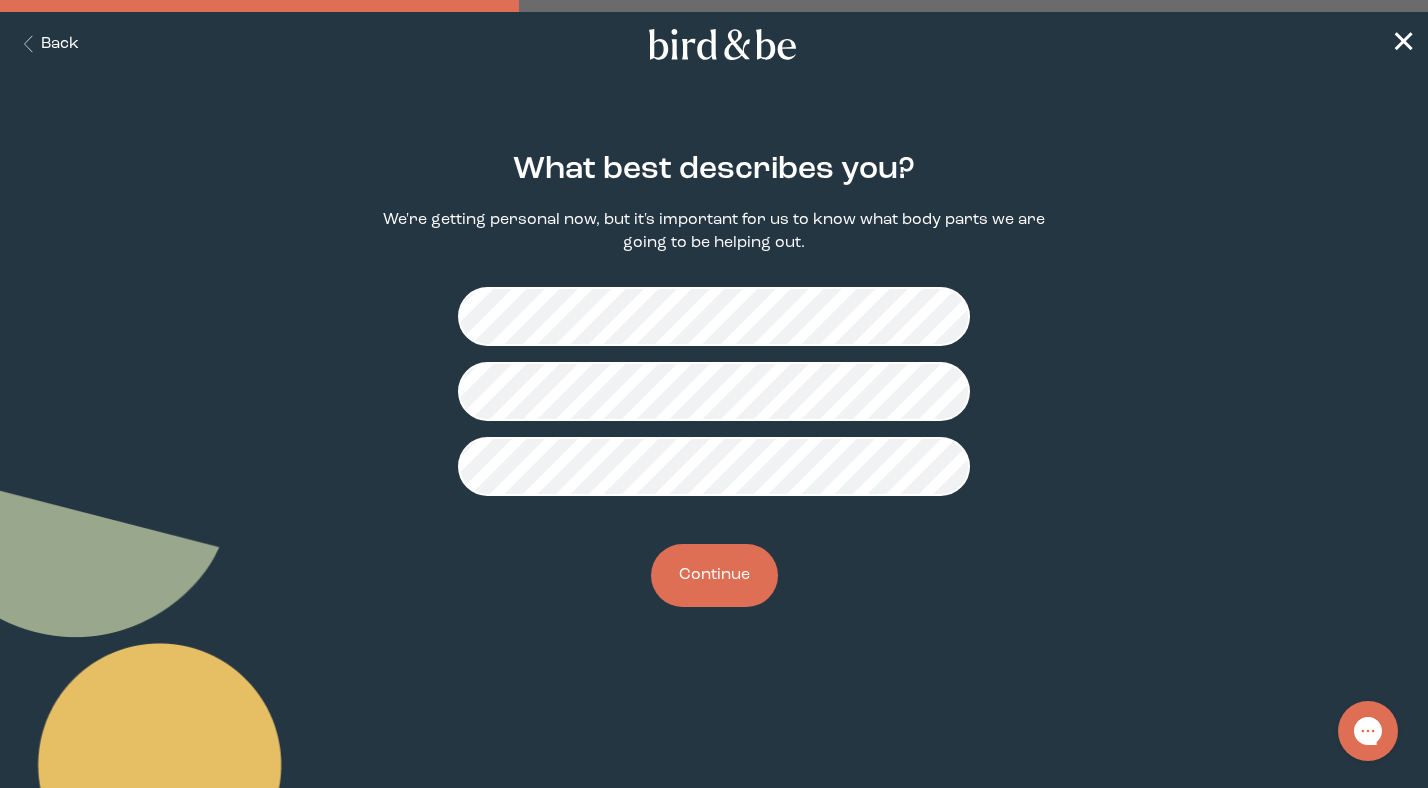 click on "Continue" at bounding box center (714, 575) 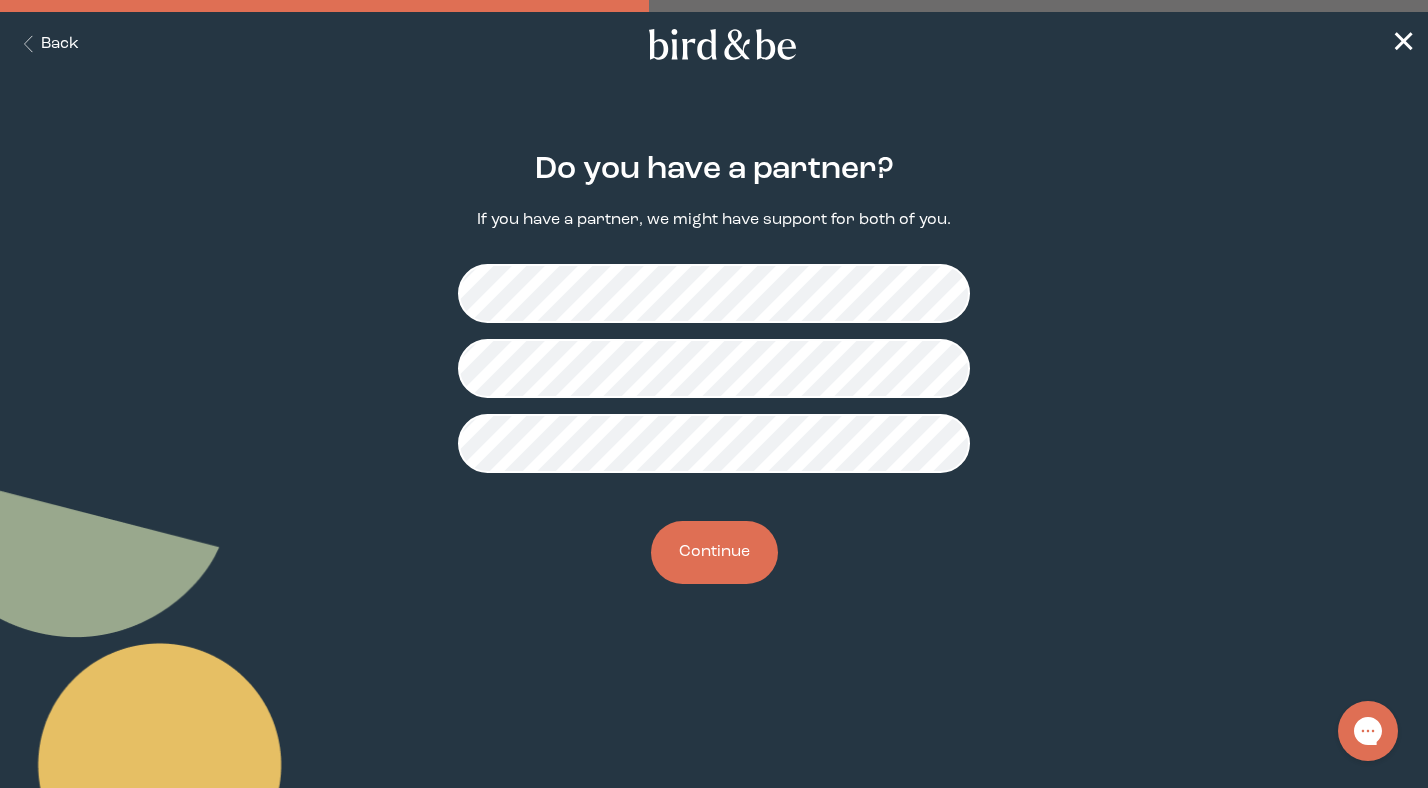 click on "Continue" at bounding box center (714, 552) 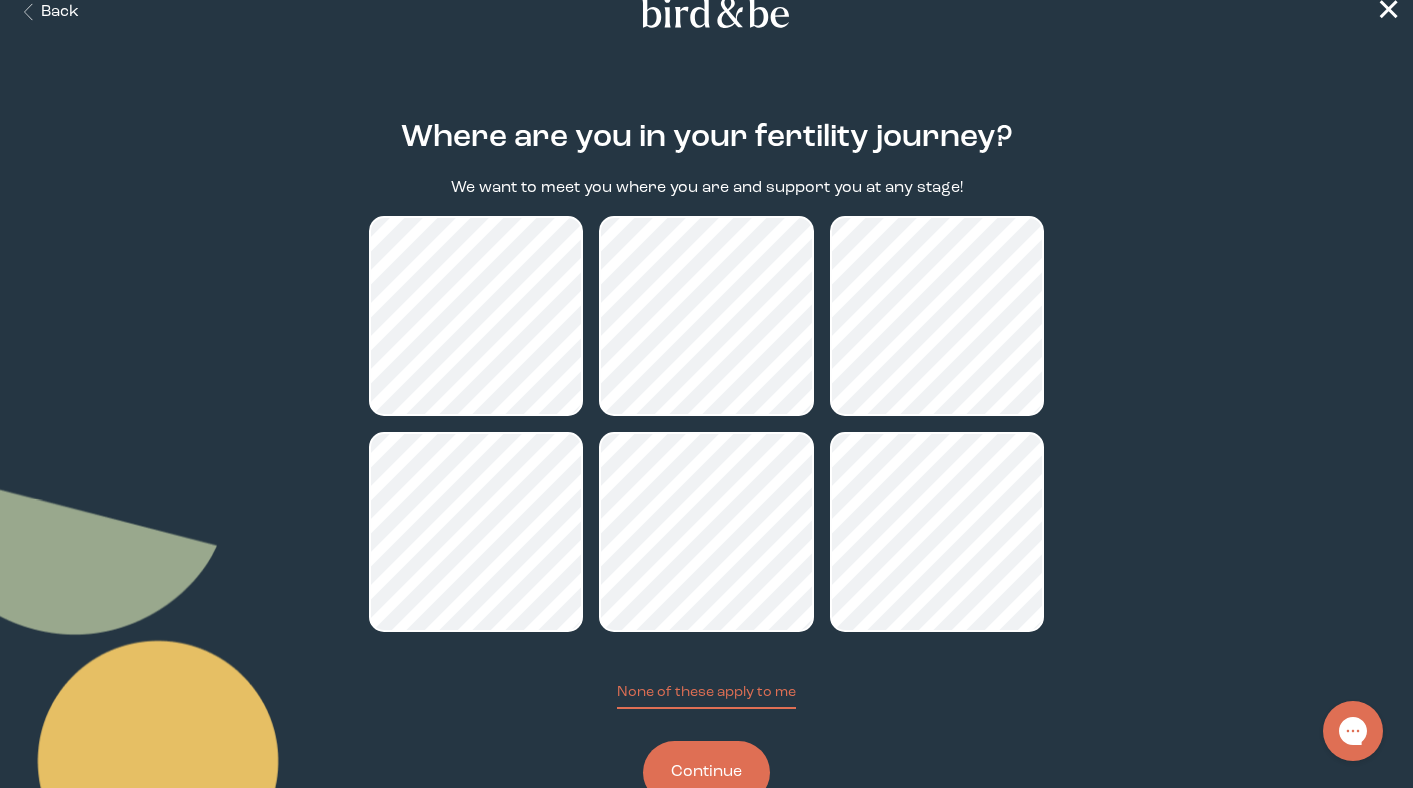 scroll, scrollTop: 33, scrollLeft: 0, axis: vertical 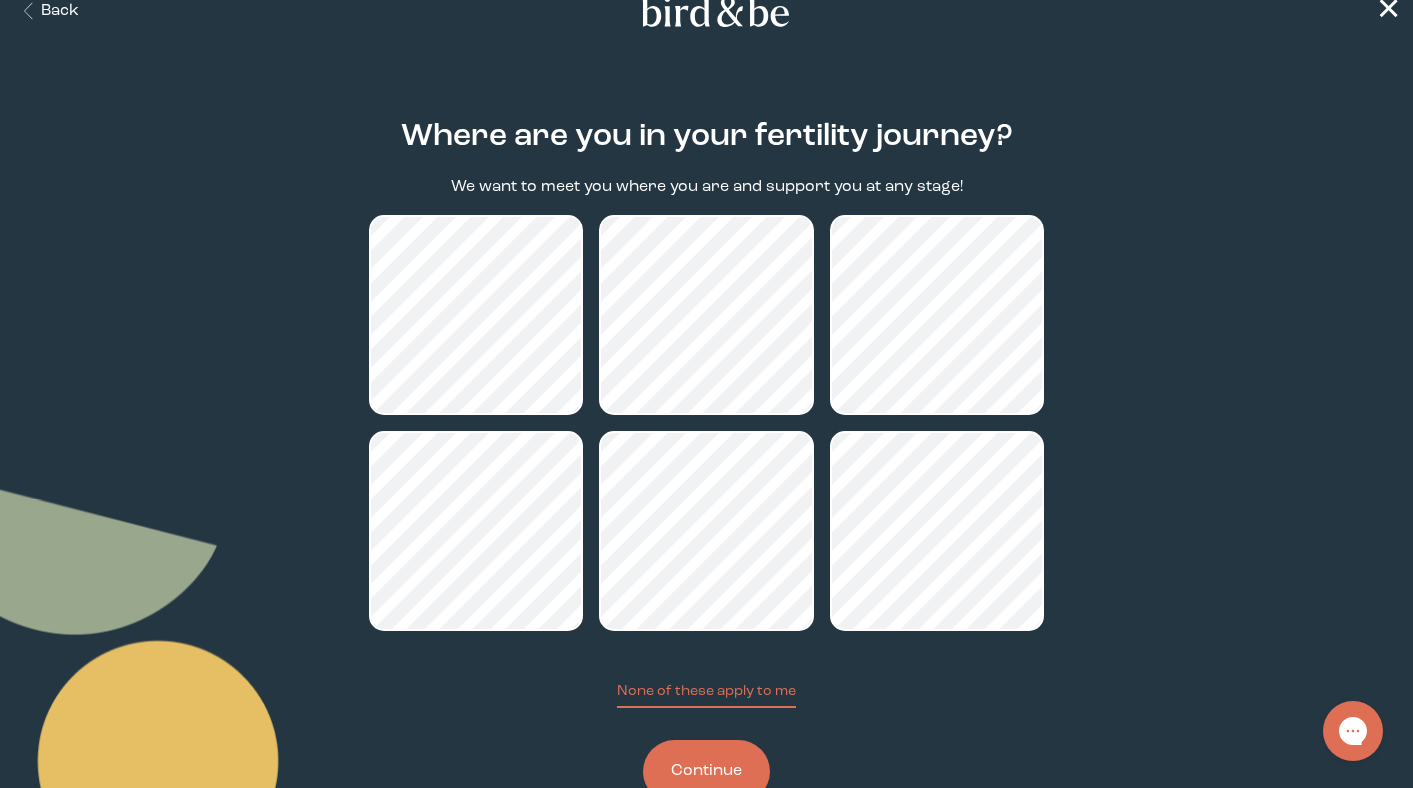 click on "Continue" at bounding box center (706, 771) 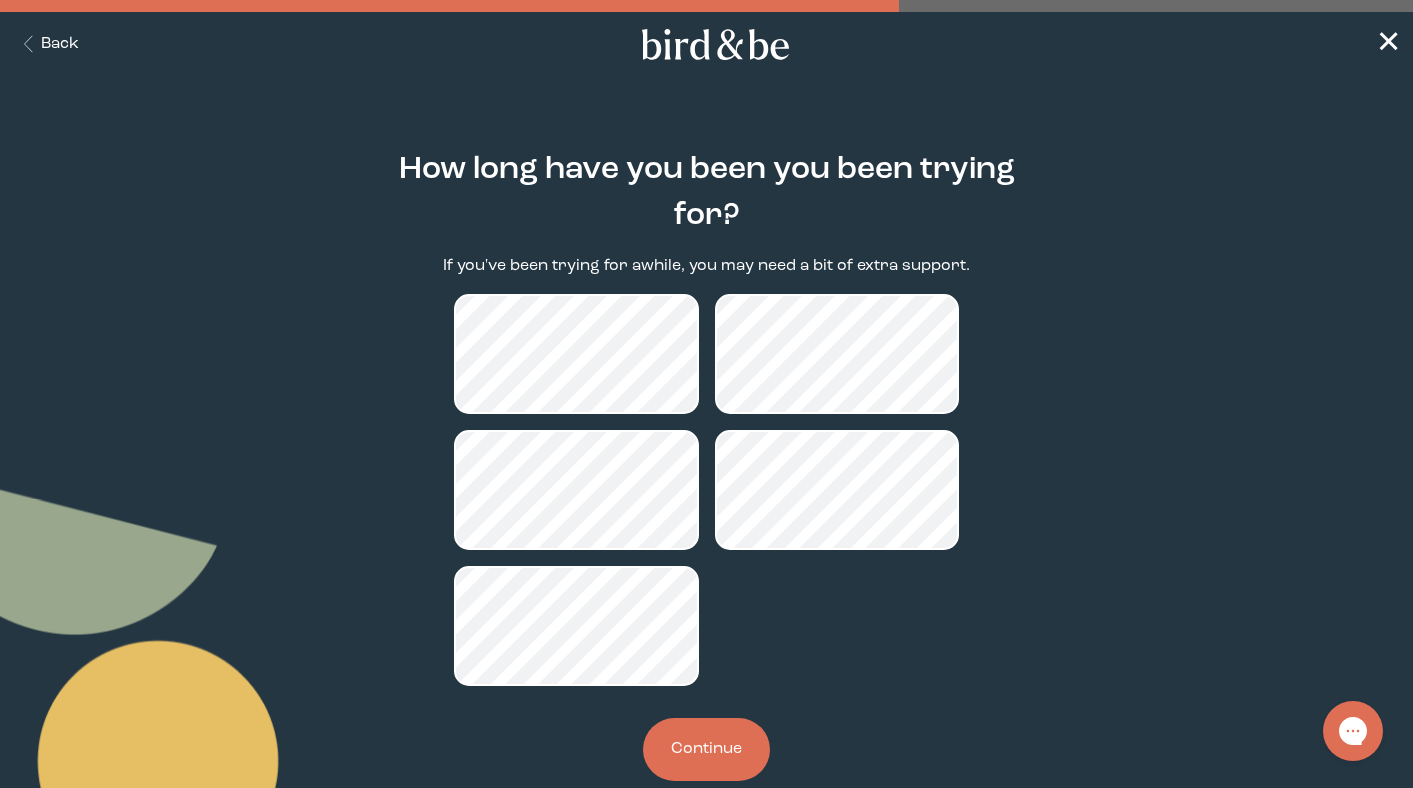click on "Continue" at bounding box center [706, 749] 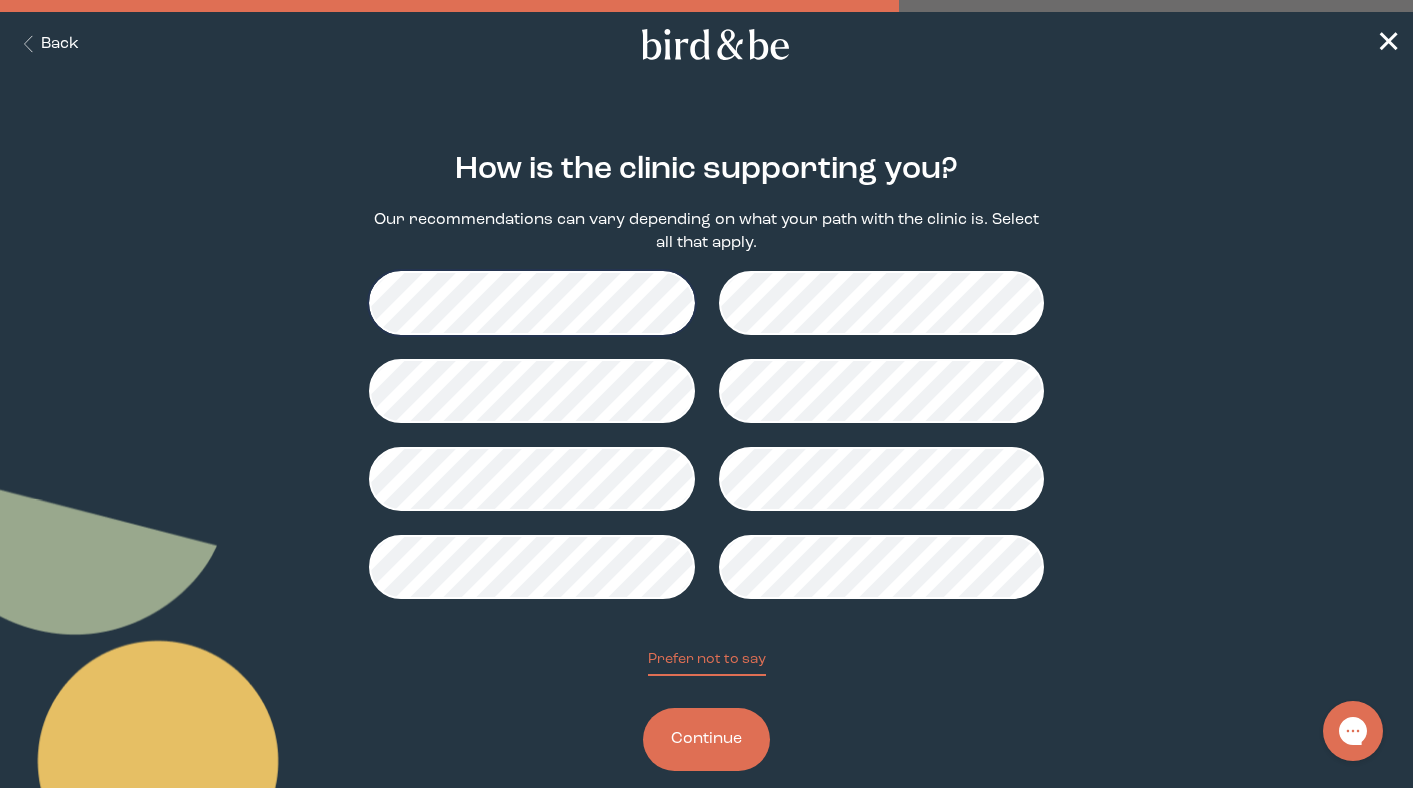 click on "Continue" at bounding box center [706, 739] 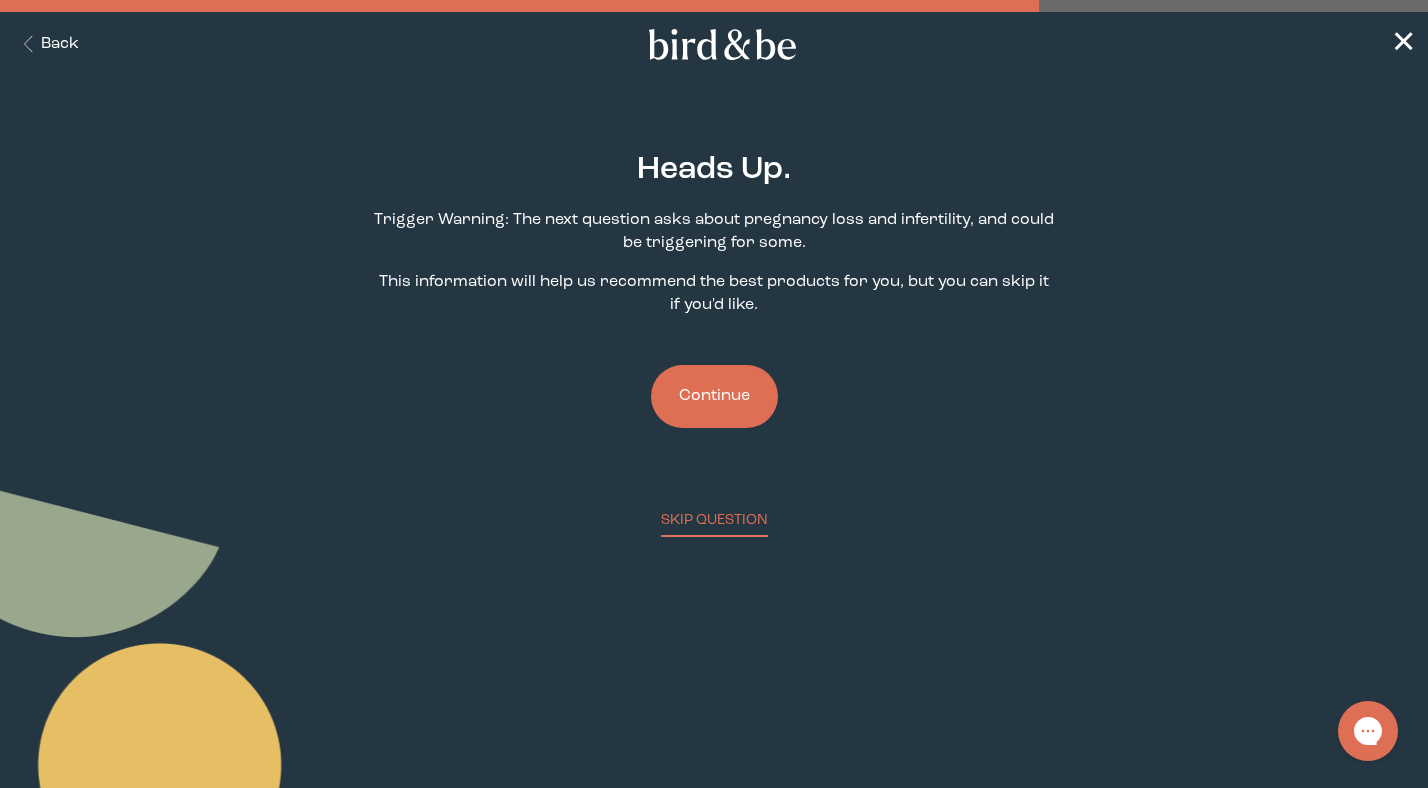 click on "Continue" at bounding box center [714, 396] 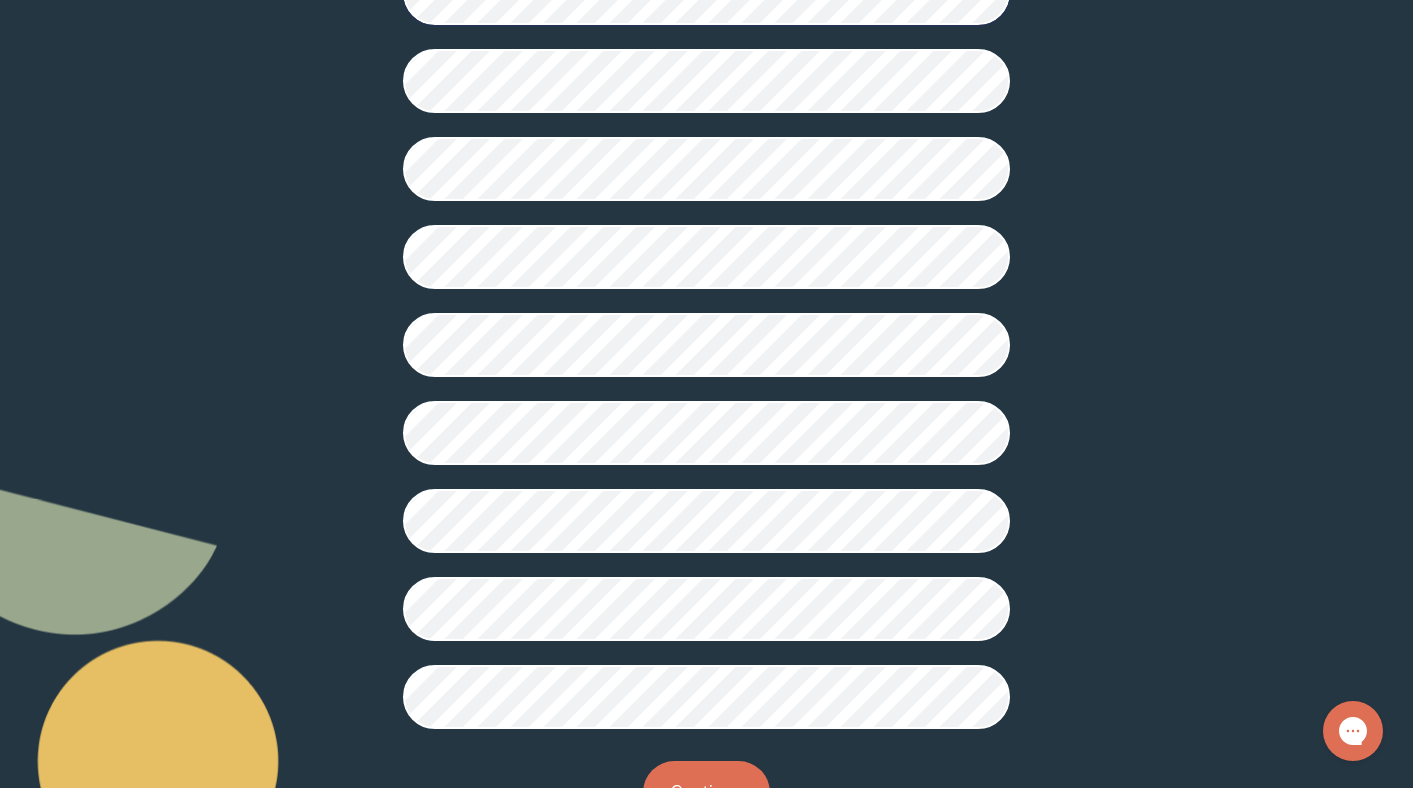 scroll, scrollTop: 463, scrollLeft: 0, axis: vertical 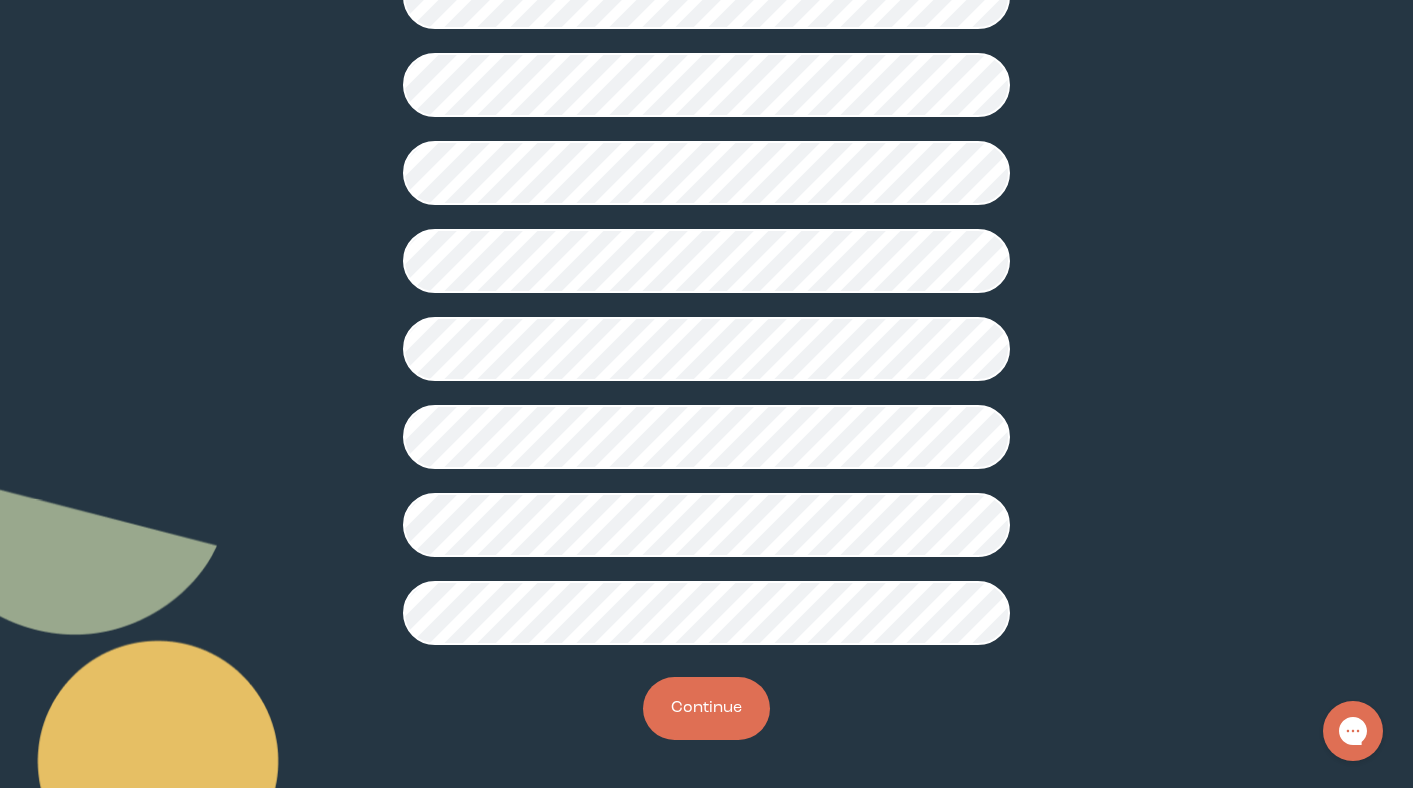 click on "Continue" at bounding box center [706, 708] 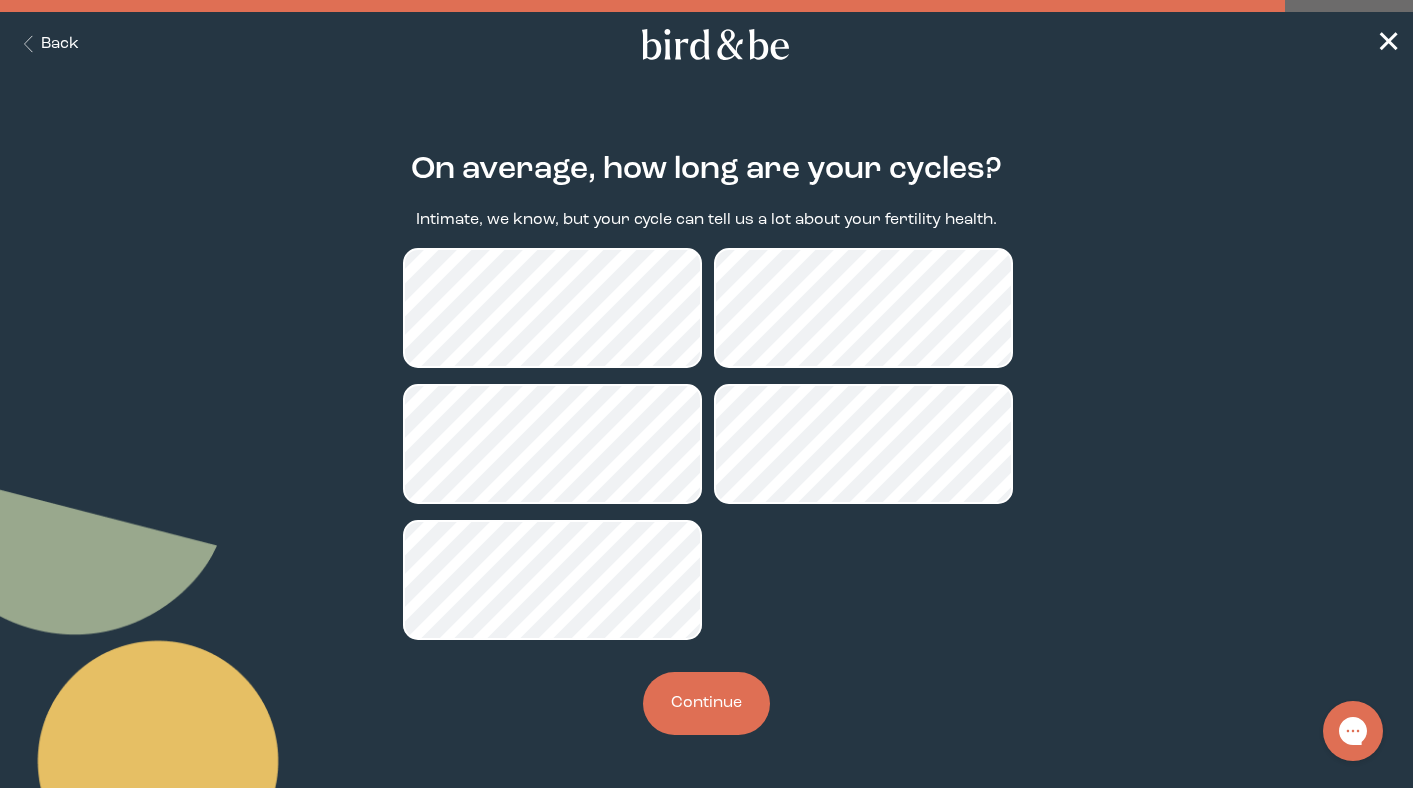 scroll, scrollTop: 0, scrollLeft: 0, axis: both 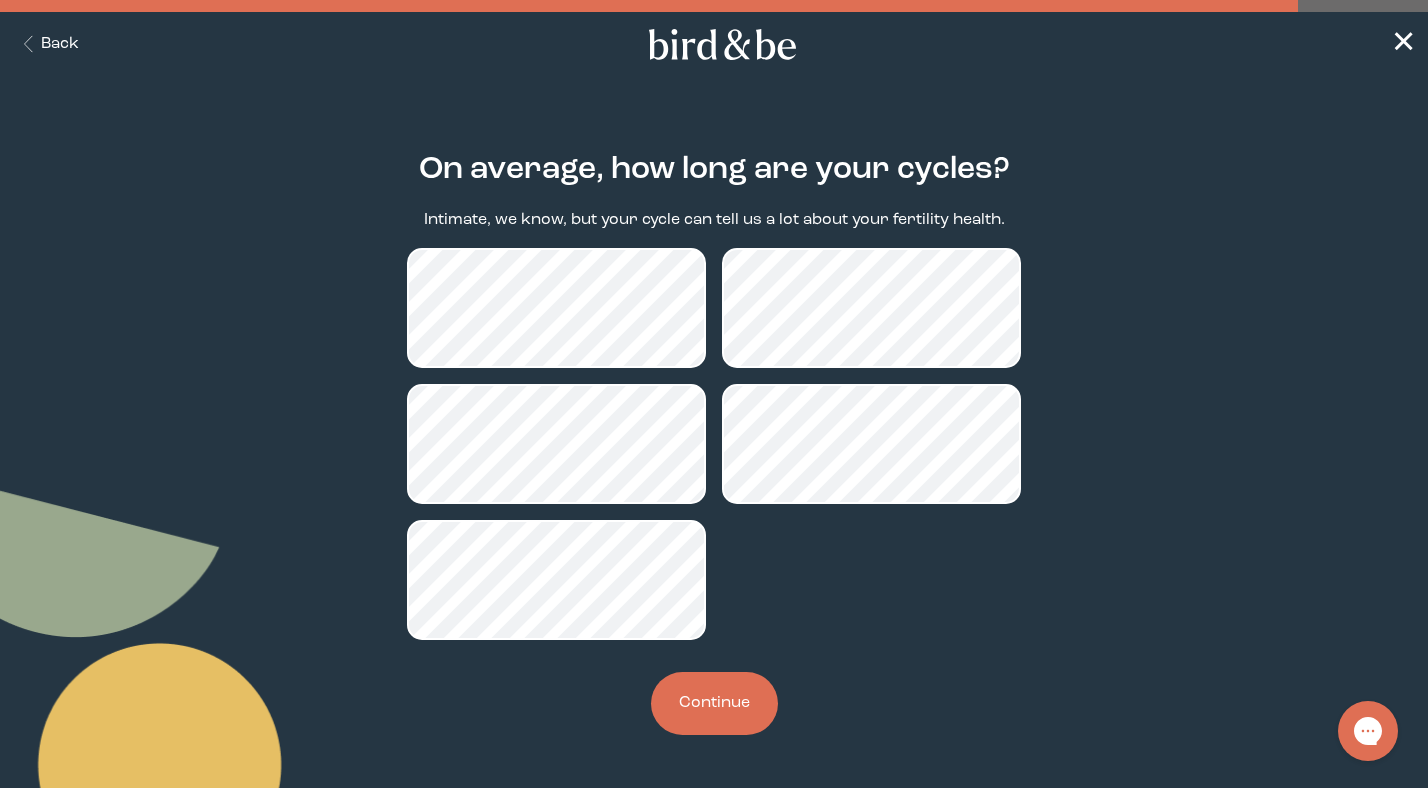 click on "Continue" at bounding box center [714, 703] 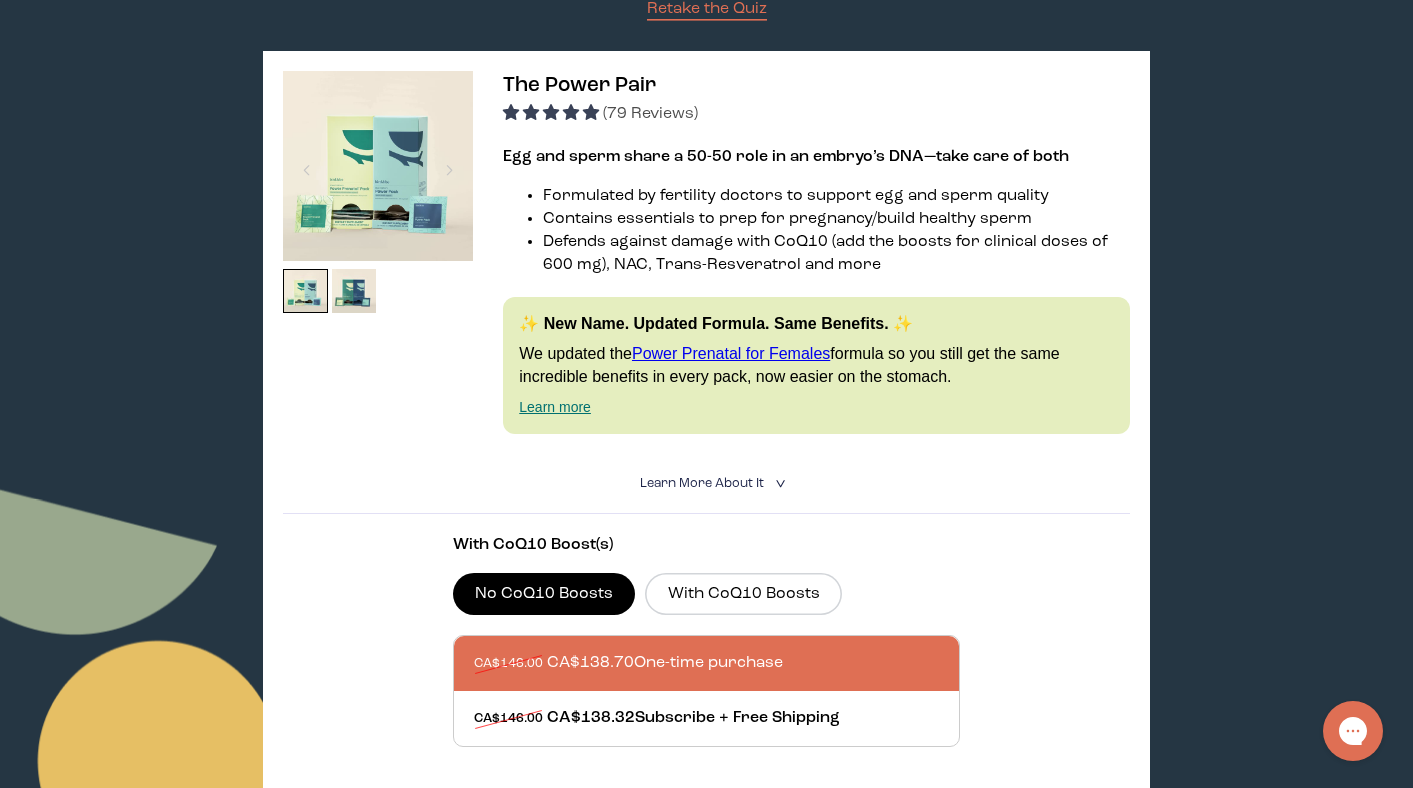 scroll, scrollTop: 306, scrollLeft: 0, axis: vertical 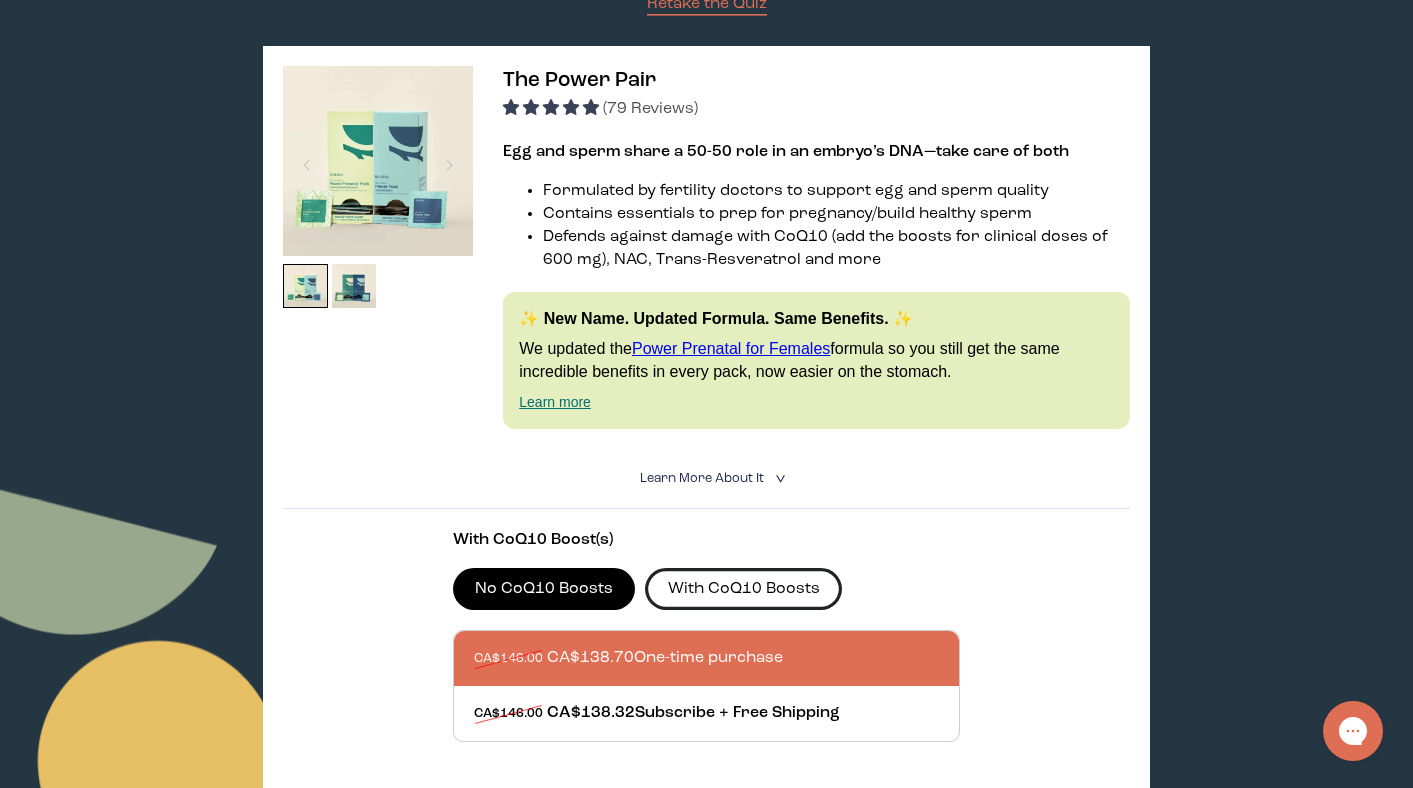 click on "With CoQ10 Boosts" at bounding box center (743, 589) 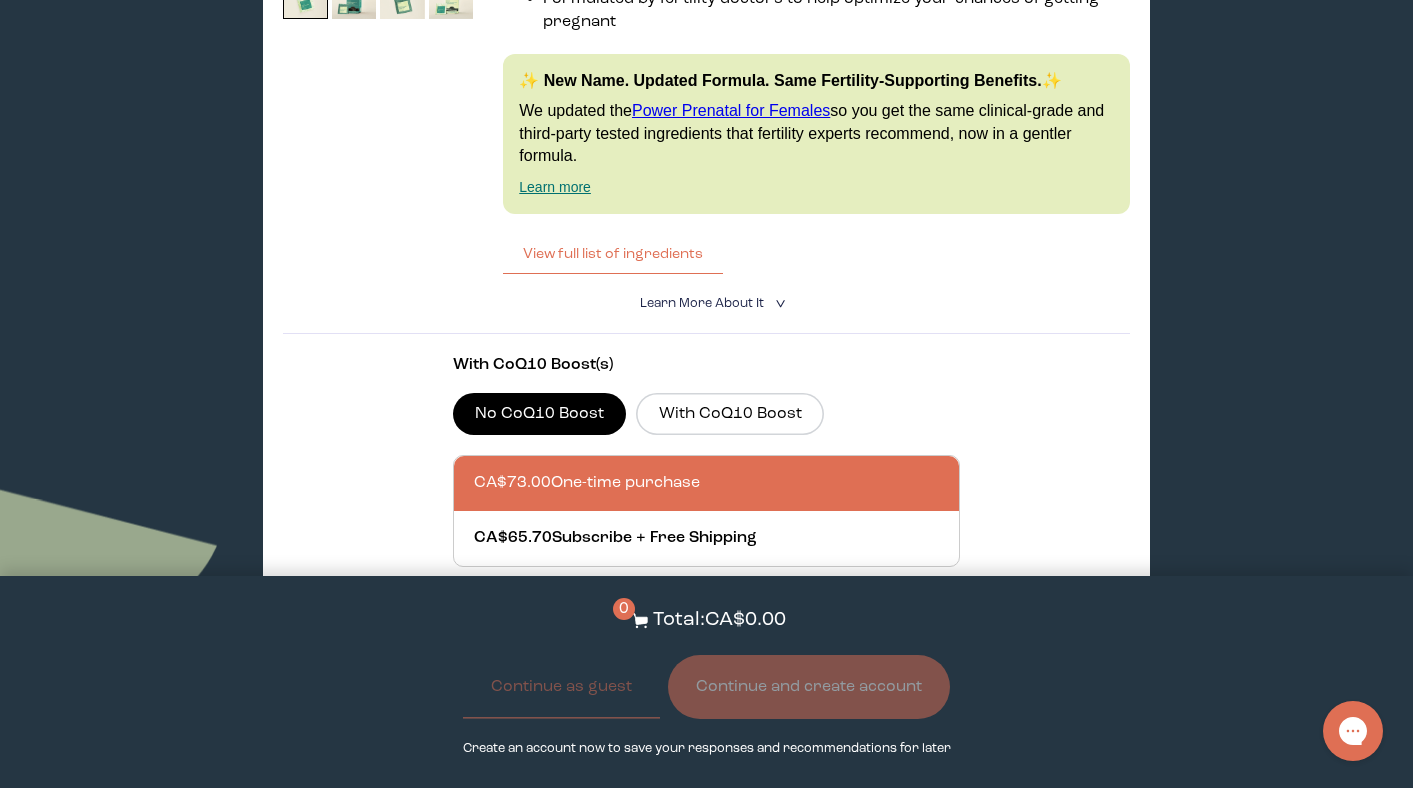 scroll, scrollTop: 3214, scrollLeft: 0, axis: vertical 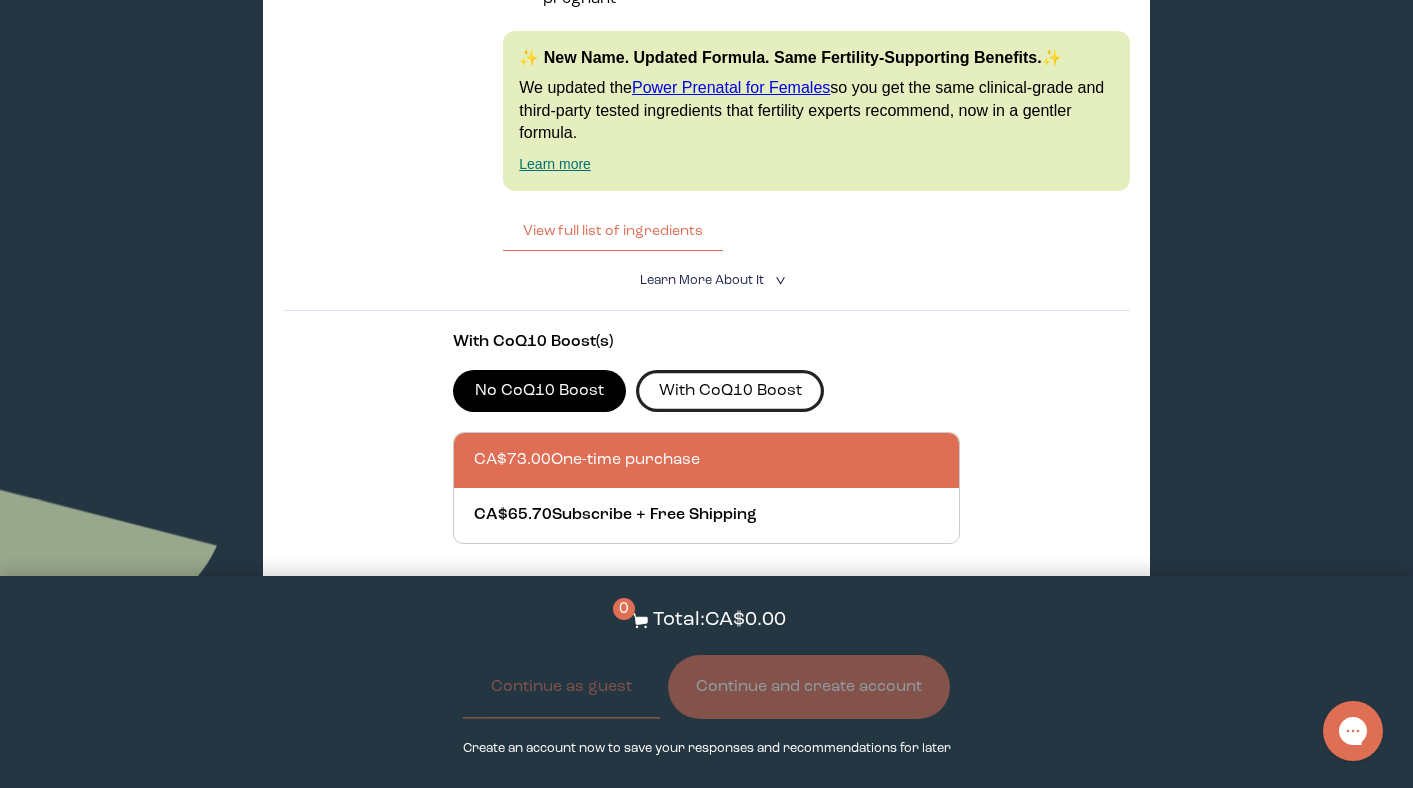 click on "With CoQ10 Boost" at bounding box center (730, 391) 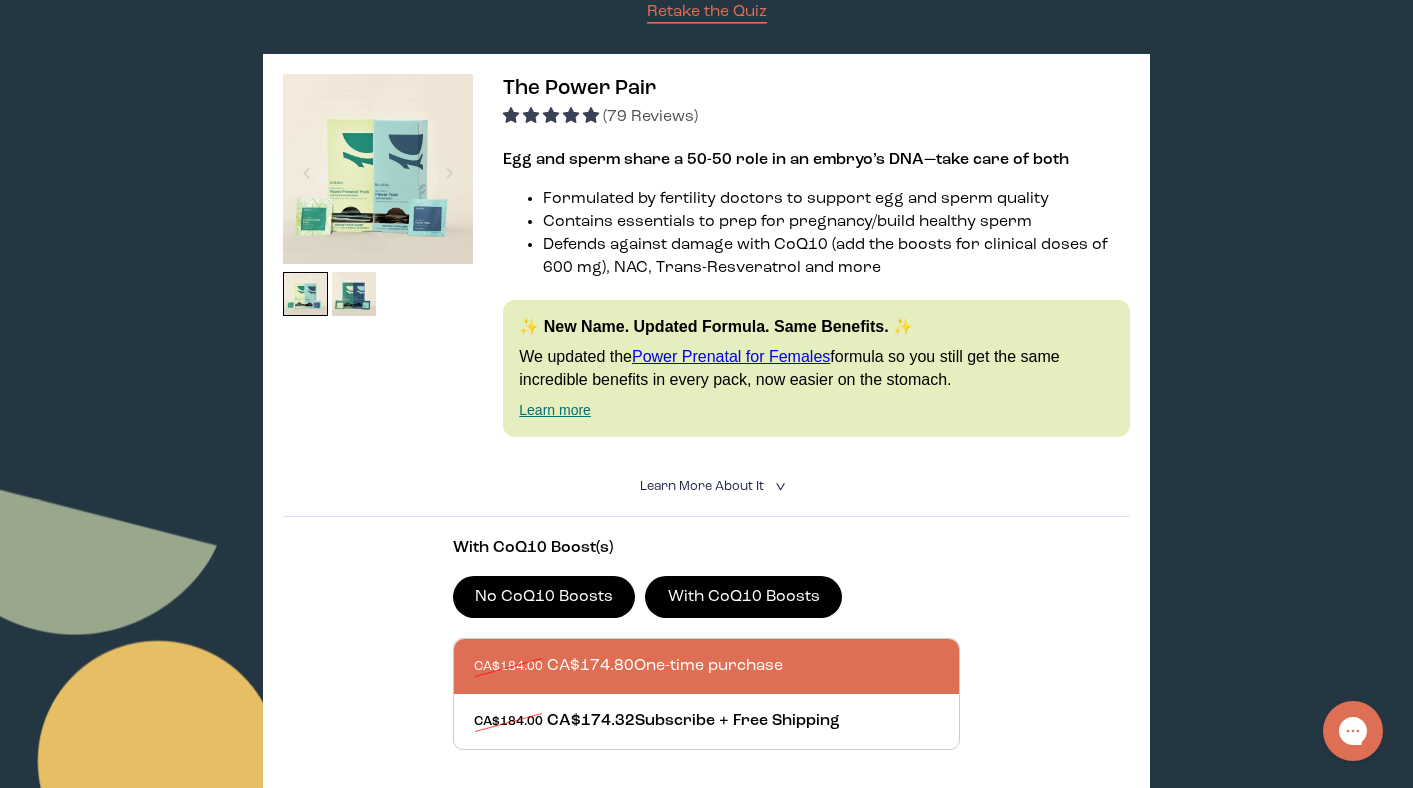 scroll, scrollTop: 285, scrollLeft: 0, axis: vertical 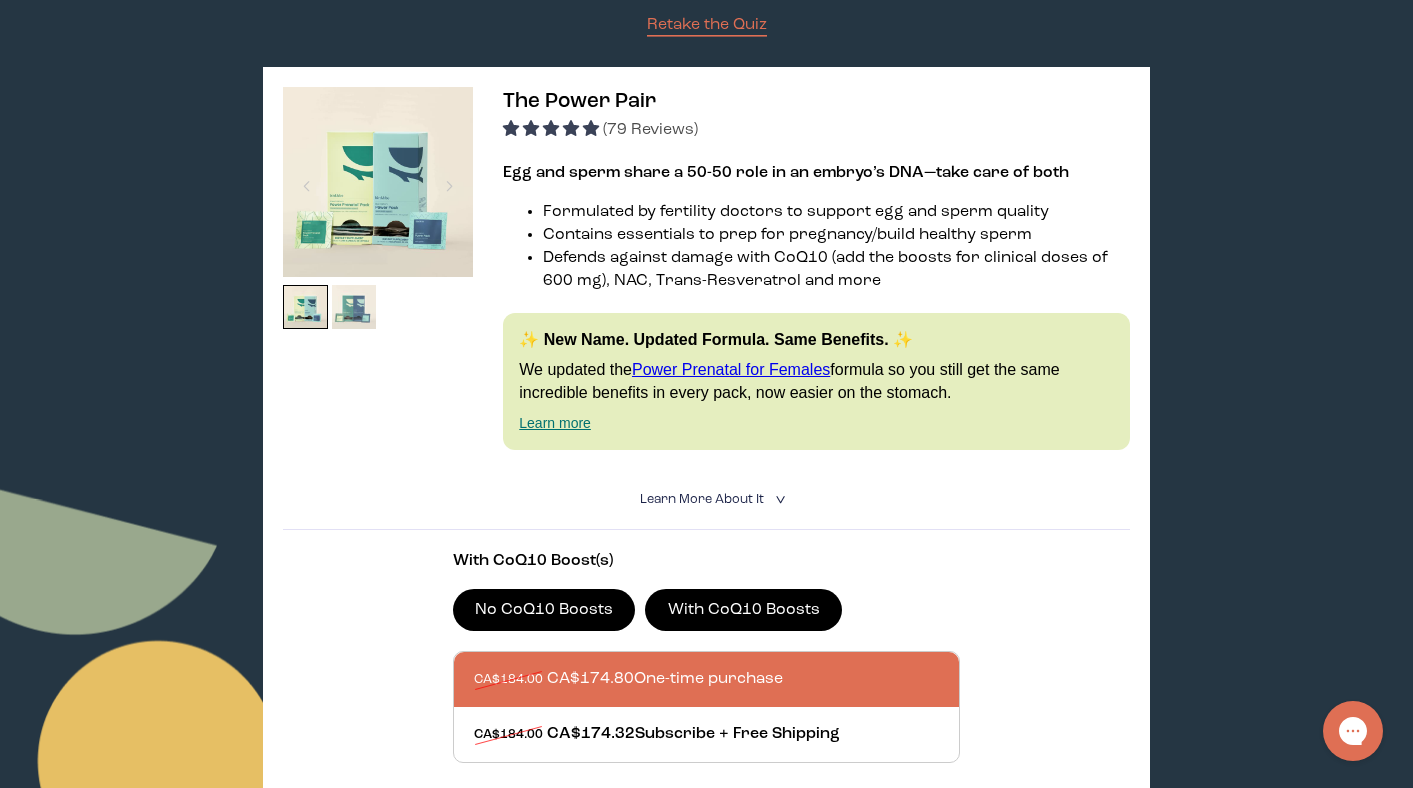 click at bounding box center (354, 307) 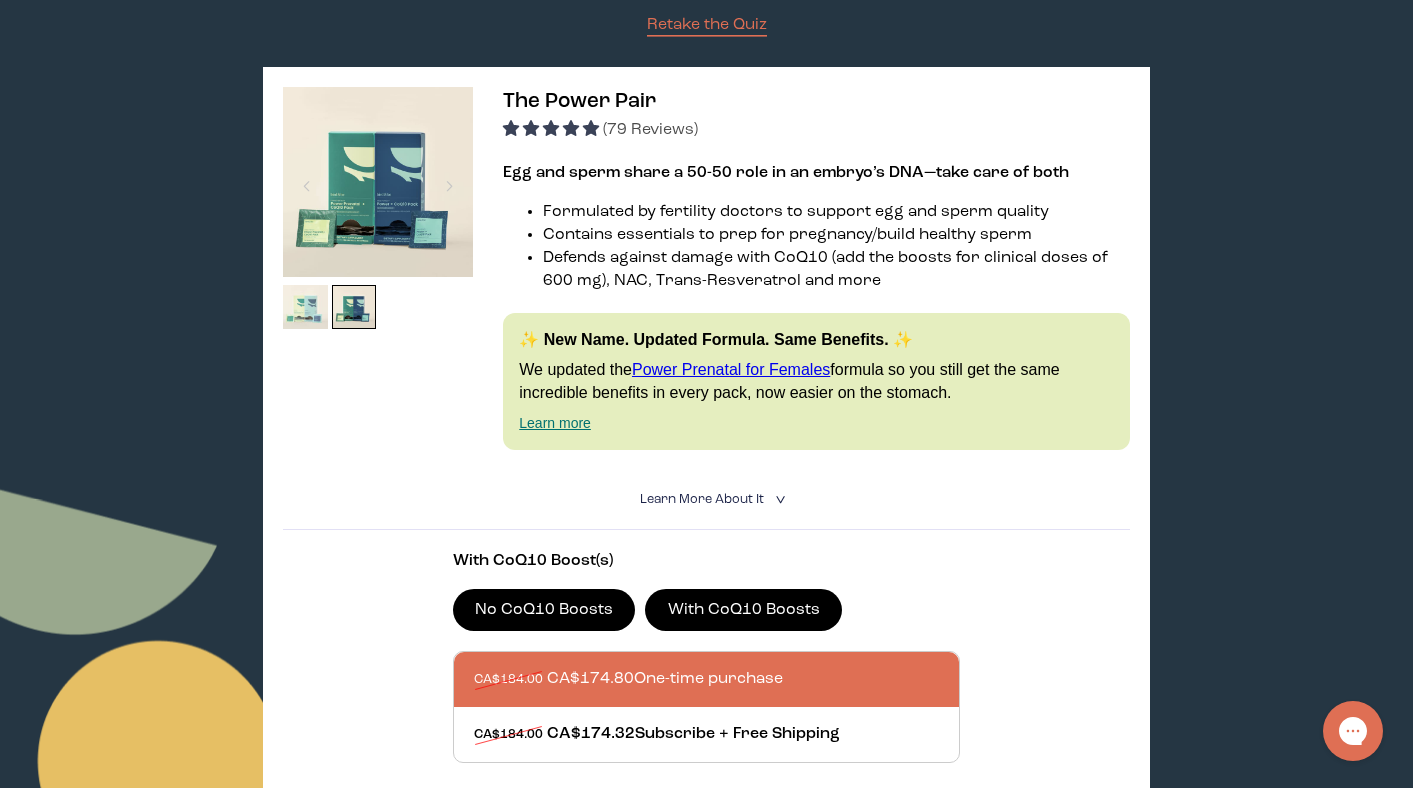 click at bounding box center [305, 307] 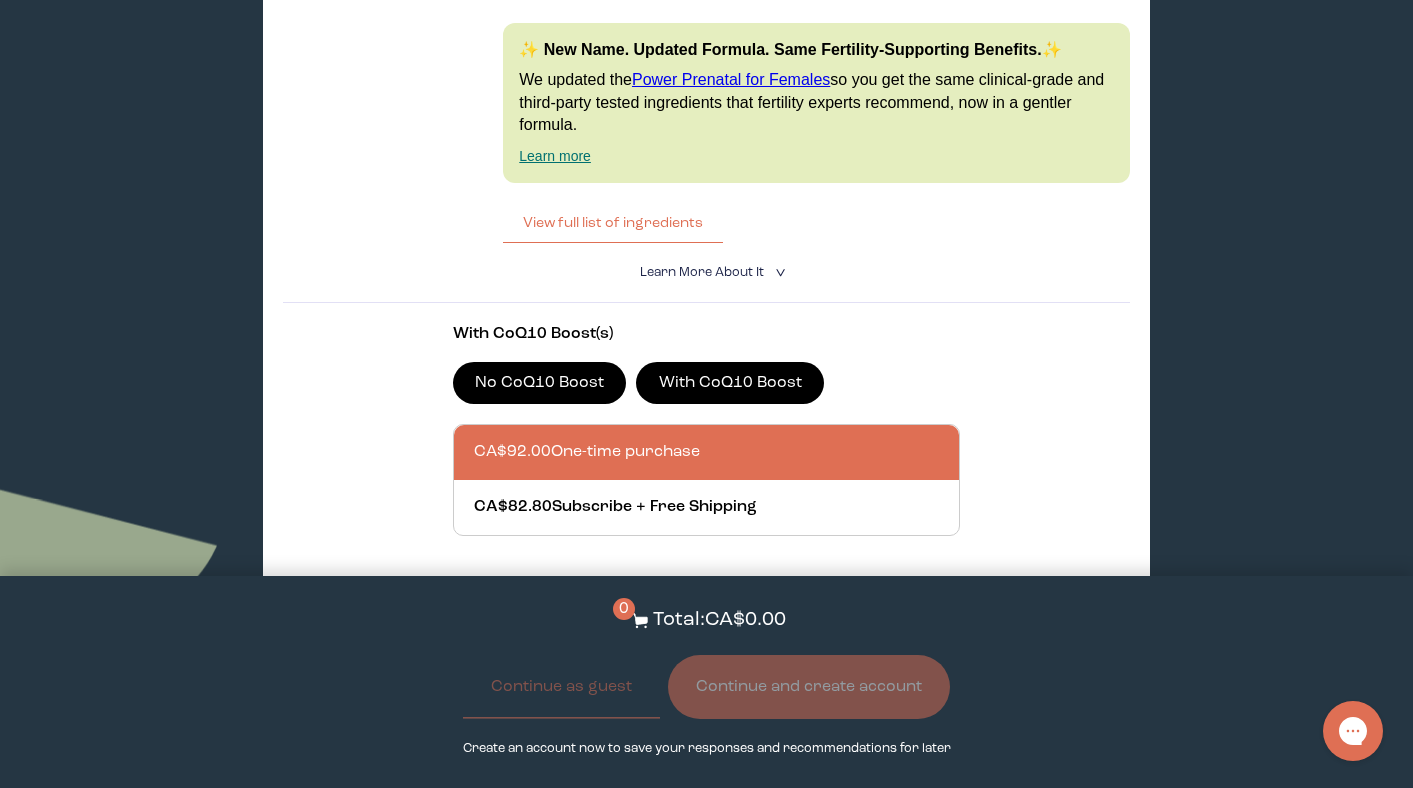 scroll, scrollTop: 3571, scrollLeft: 0, axis: vertical 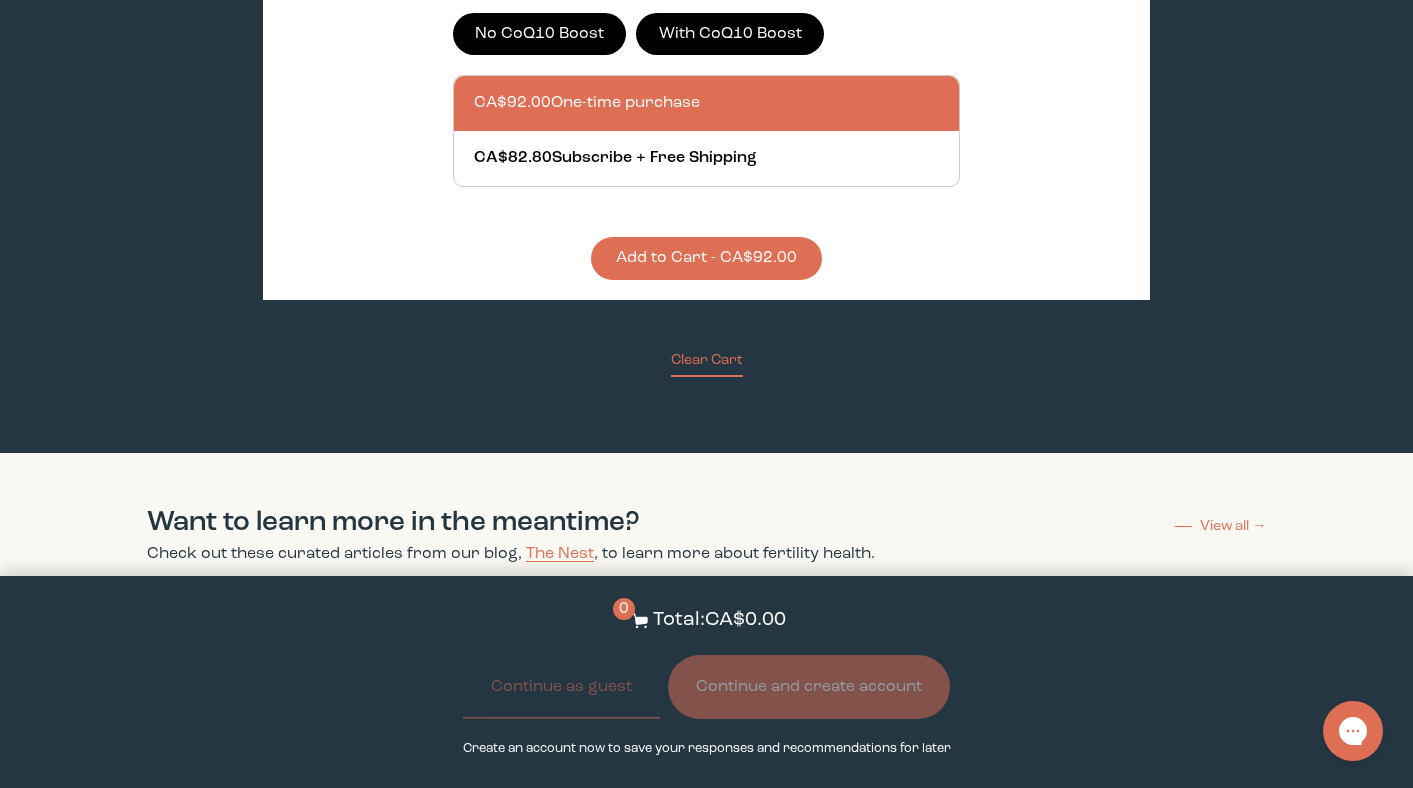click on "Add to Cart - CA$92.00" at bounding box center [706, 258] 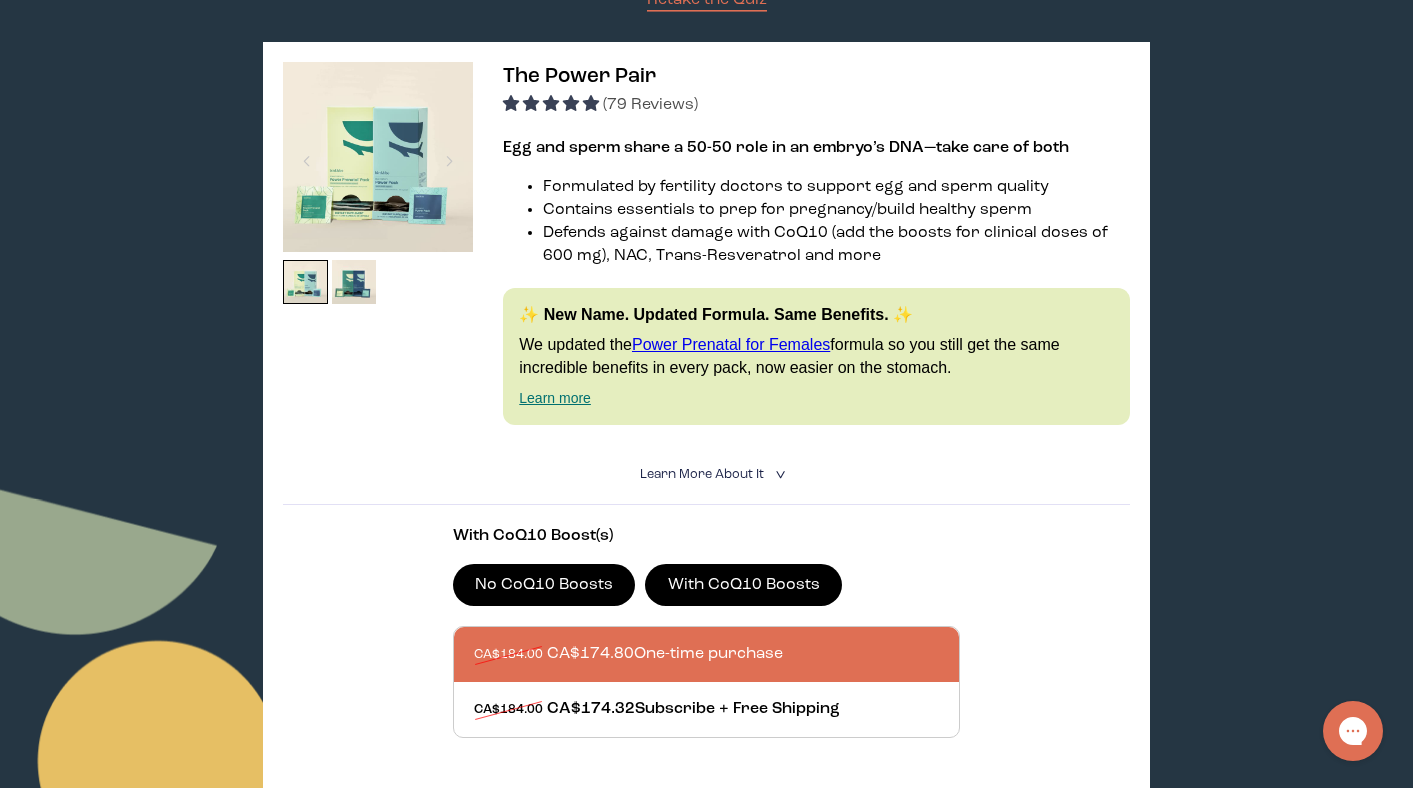 scroll, scrollTop: 0, scrollLeft: 0, axis: both 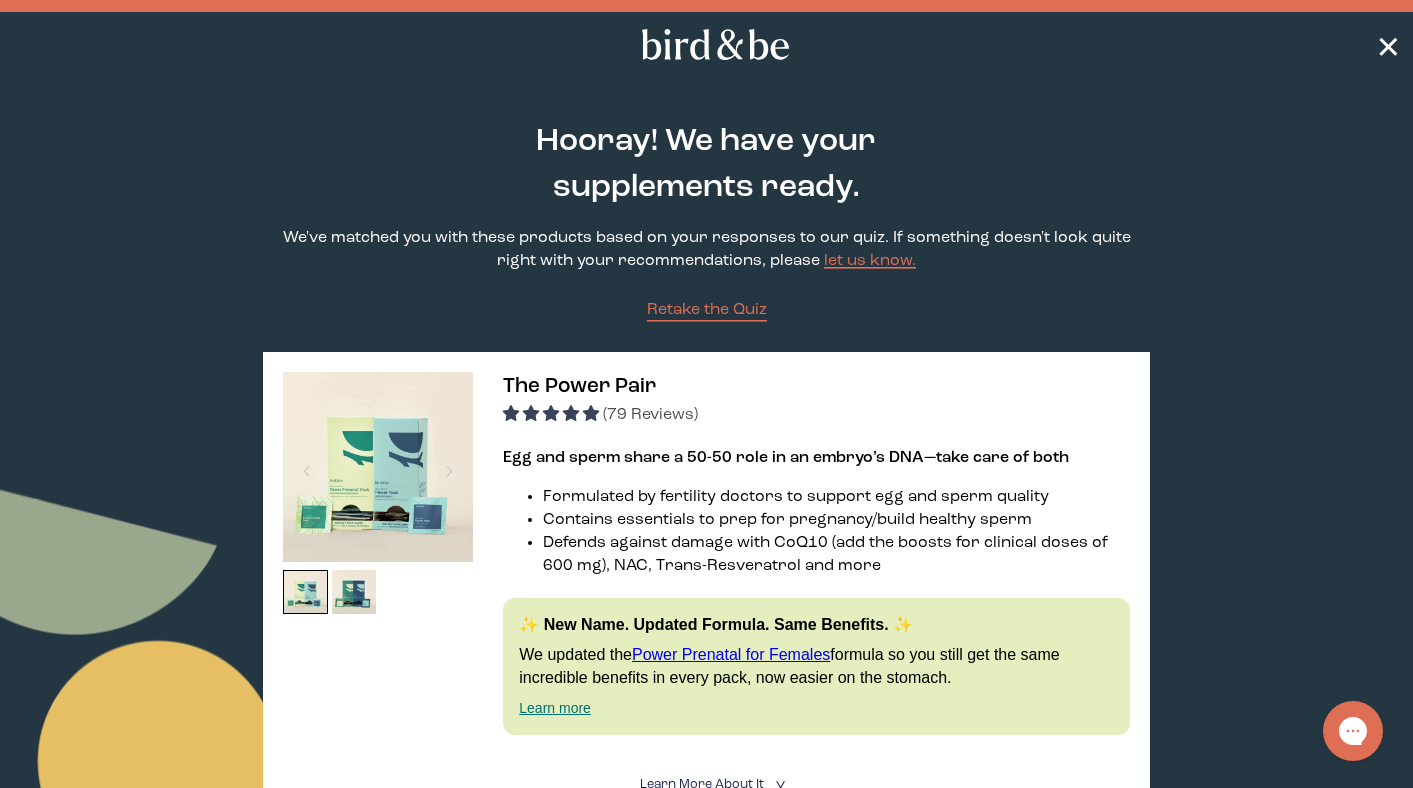 click on "✕" at bounding box center [1388, 45] 